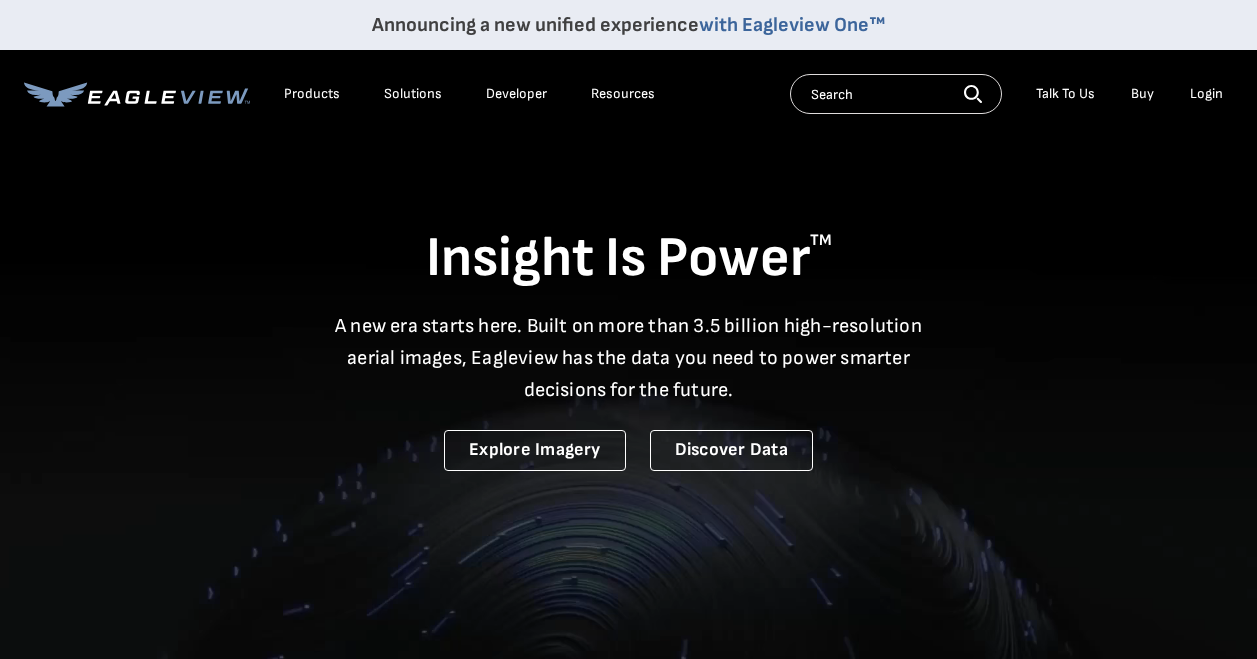 scroll, scrollTop: 0, scrollLeft: 0, axis: both 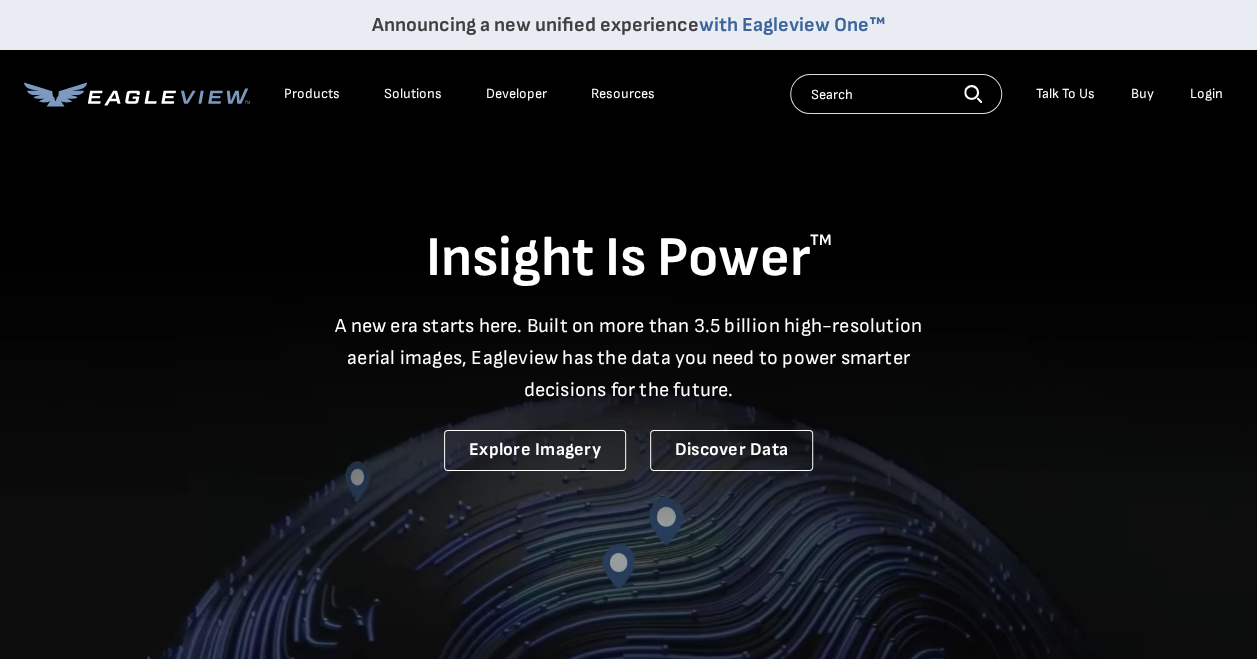 click on "Login" at bounding box center (1206, 94) 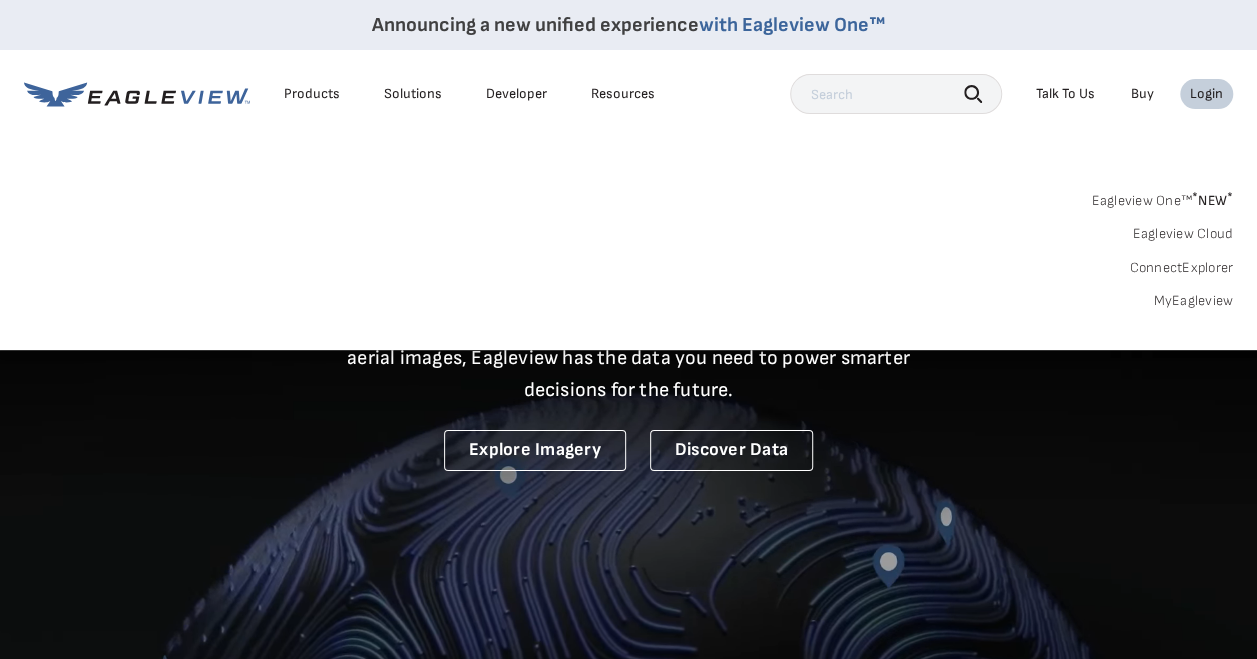 click on "Eagleview Cloud" at bounding box center (1182, 234) 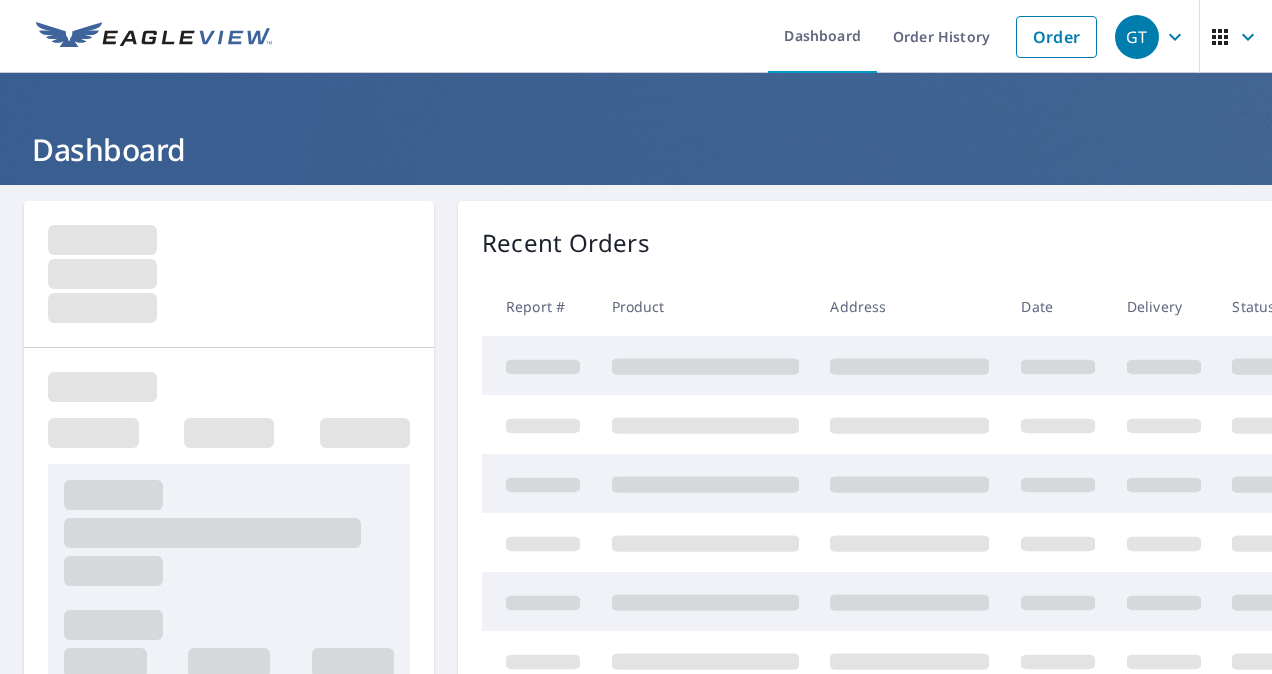 scroll, scrollTop: 0, scrollLeft: 0, axis: both 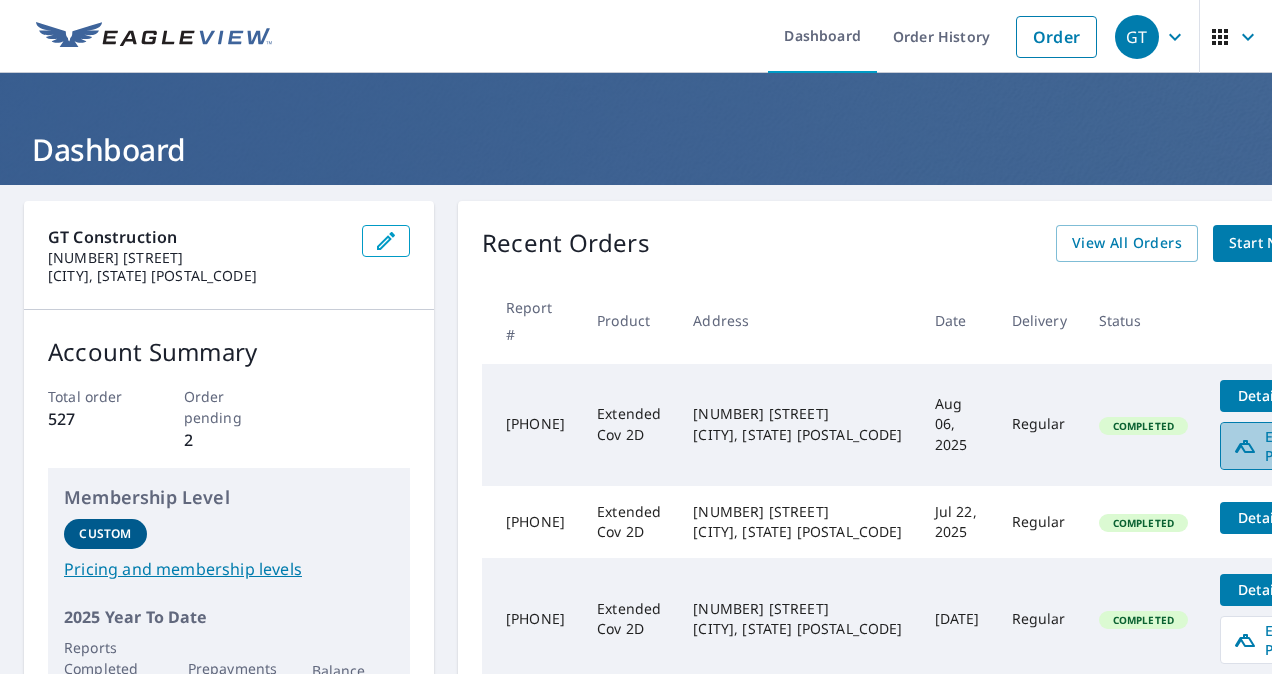 click on "Edit Pitch" at bounding box center (1282, 446) 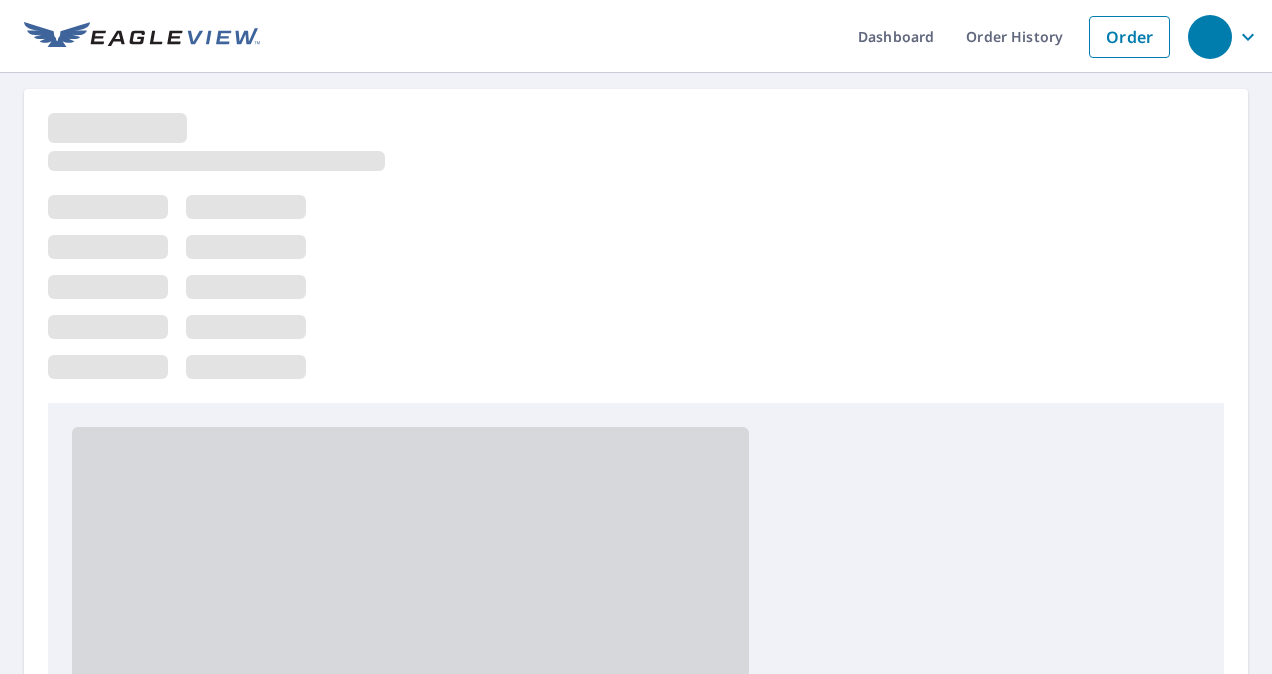 scroll, scrollTop: 0, scrollLeft: 0, axis: both 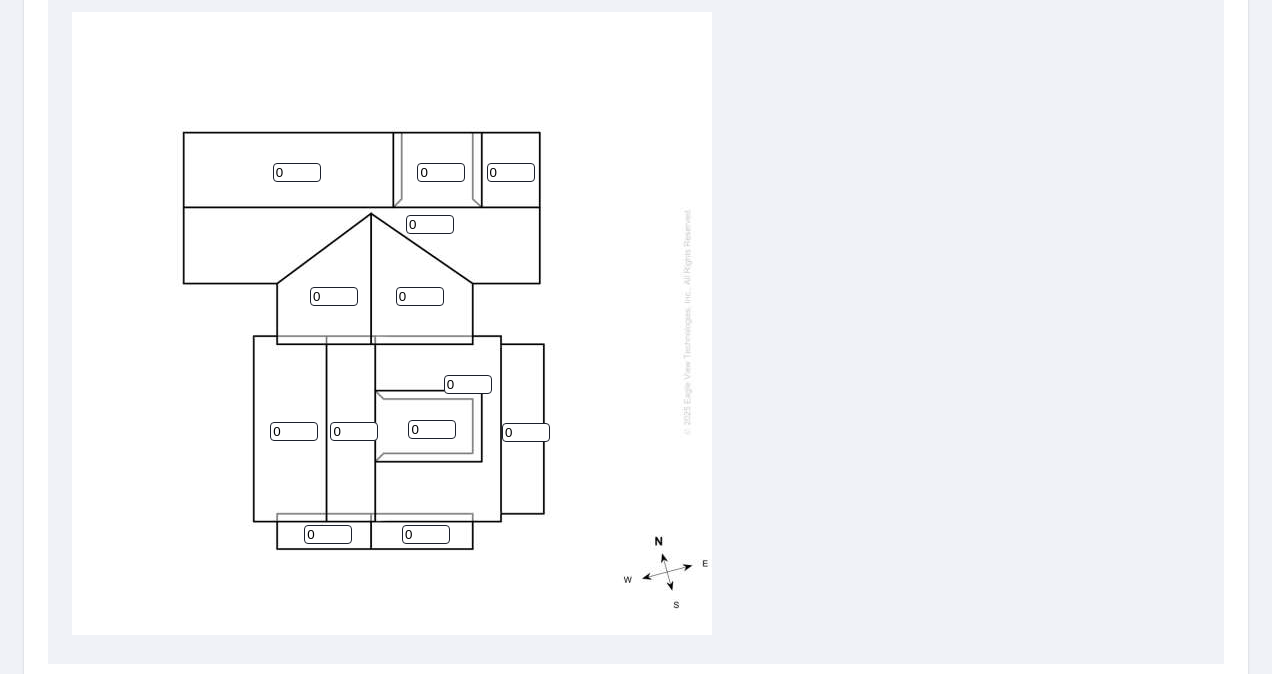click on "0" at bounding box center (328, 534) 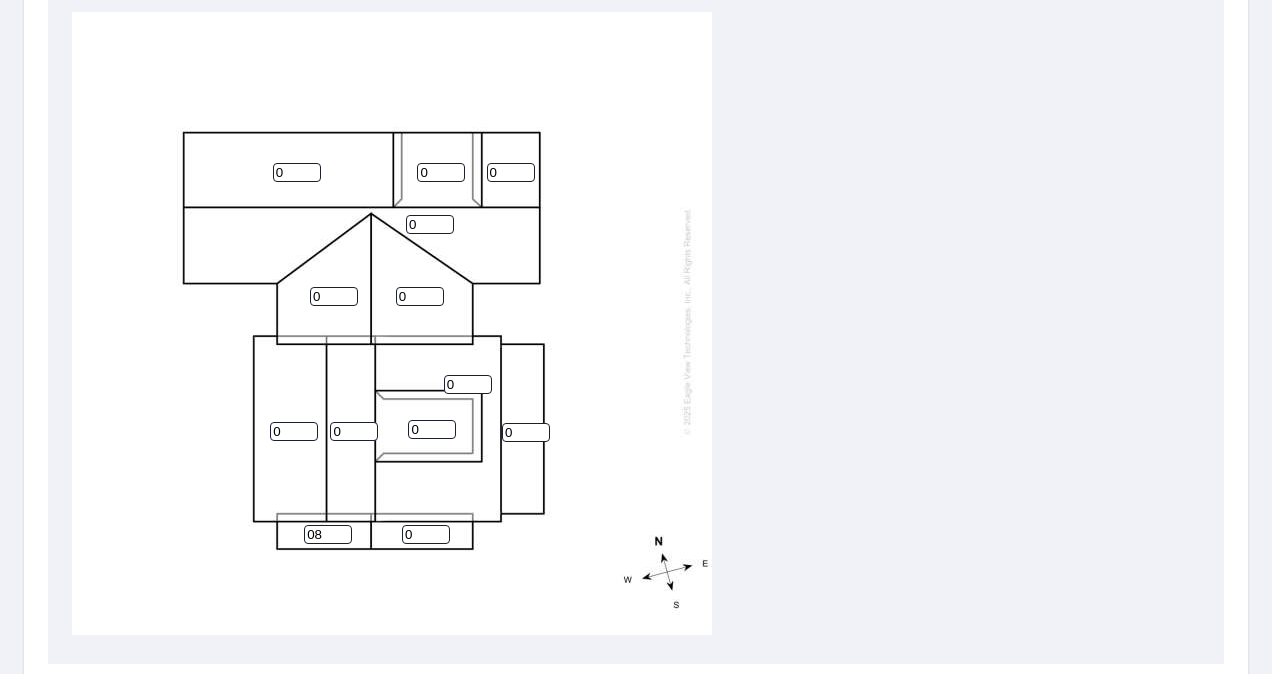 type on "08" 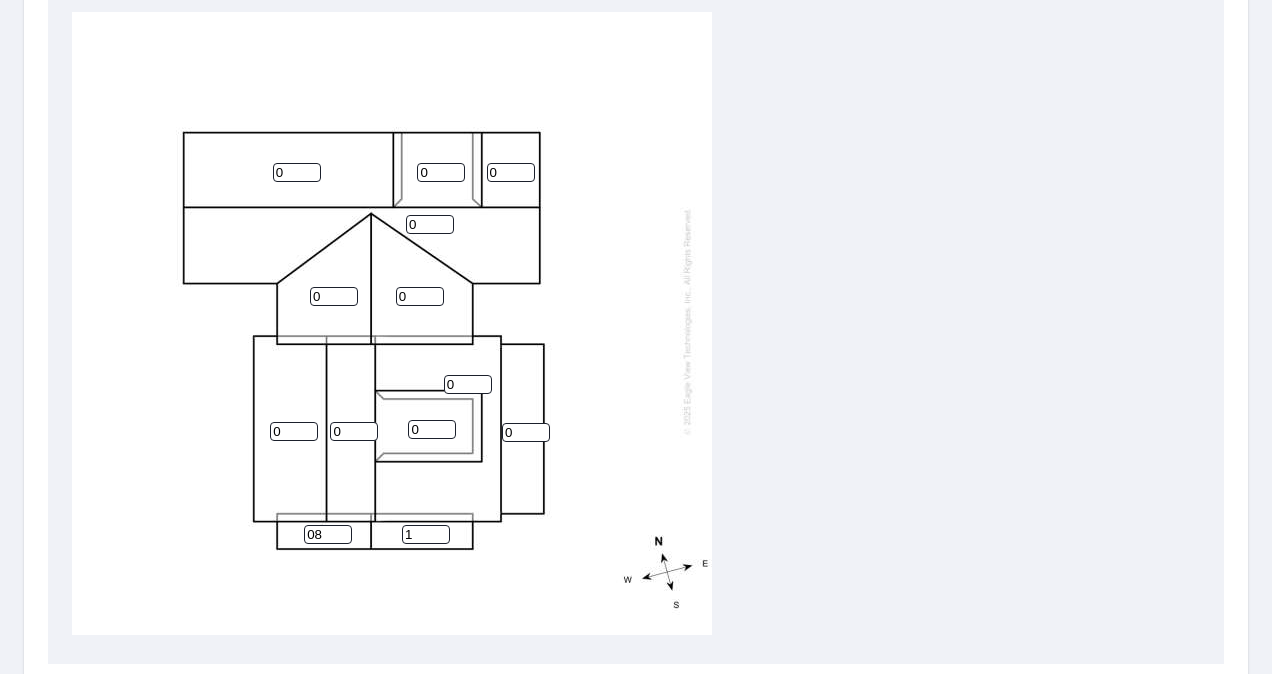 click on "1" at bounding box center [426, 534] 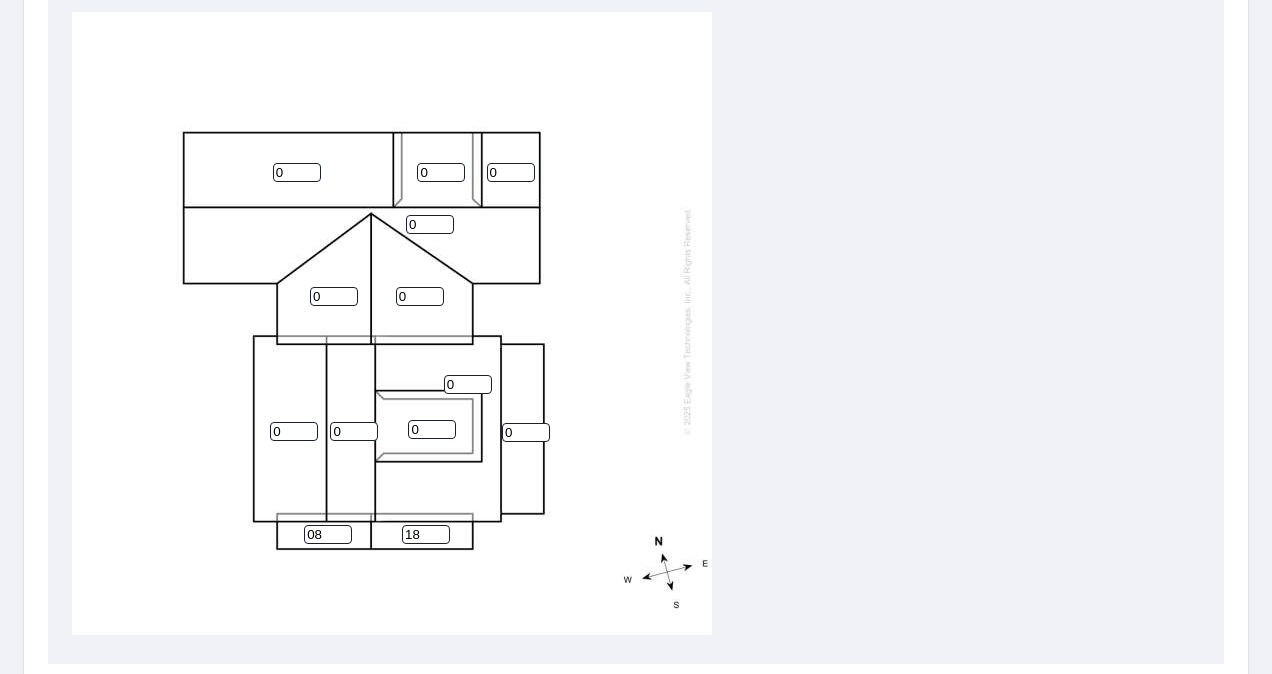 type on "1" 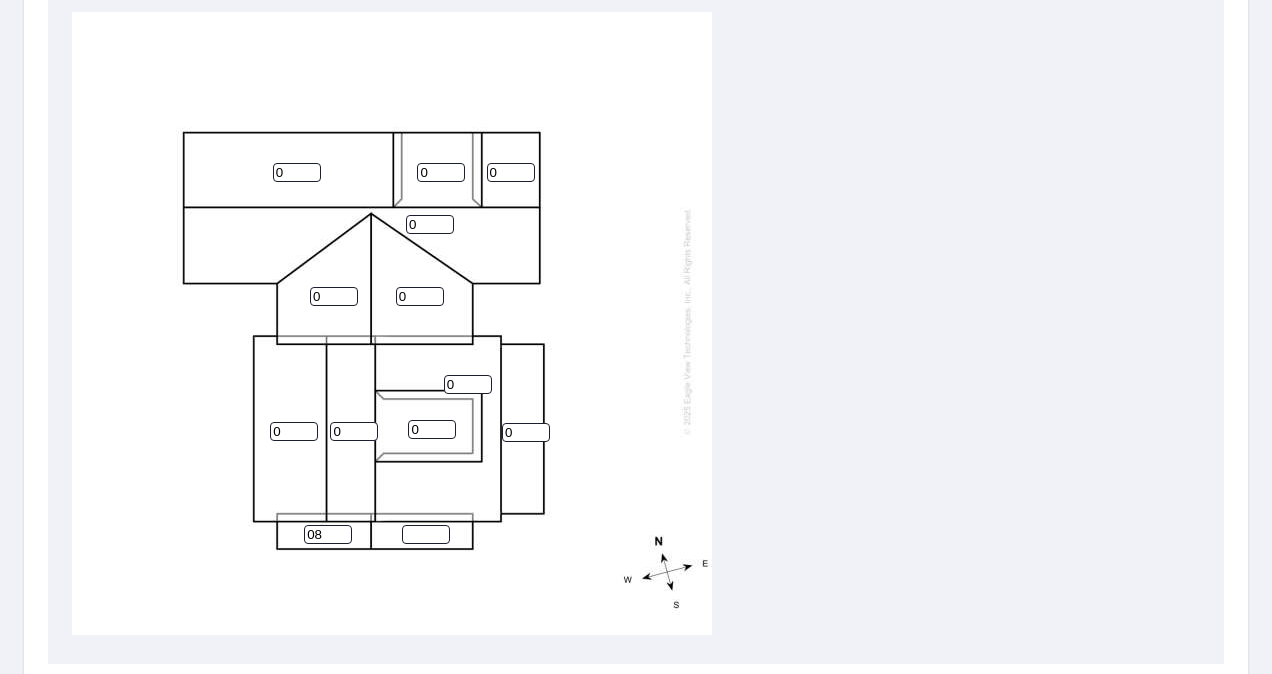 type on "7" 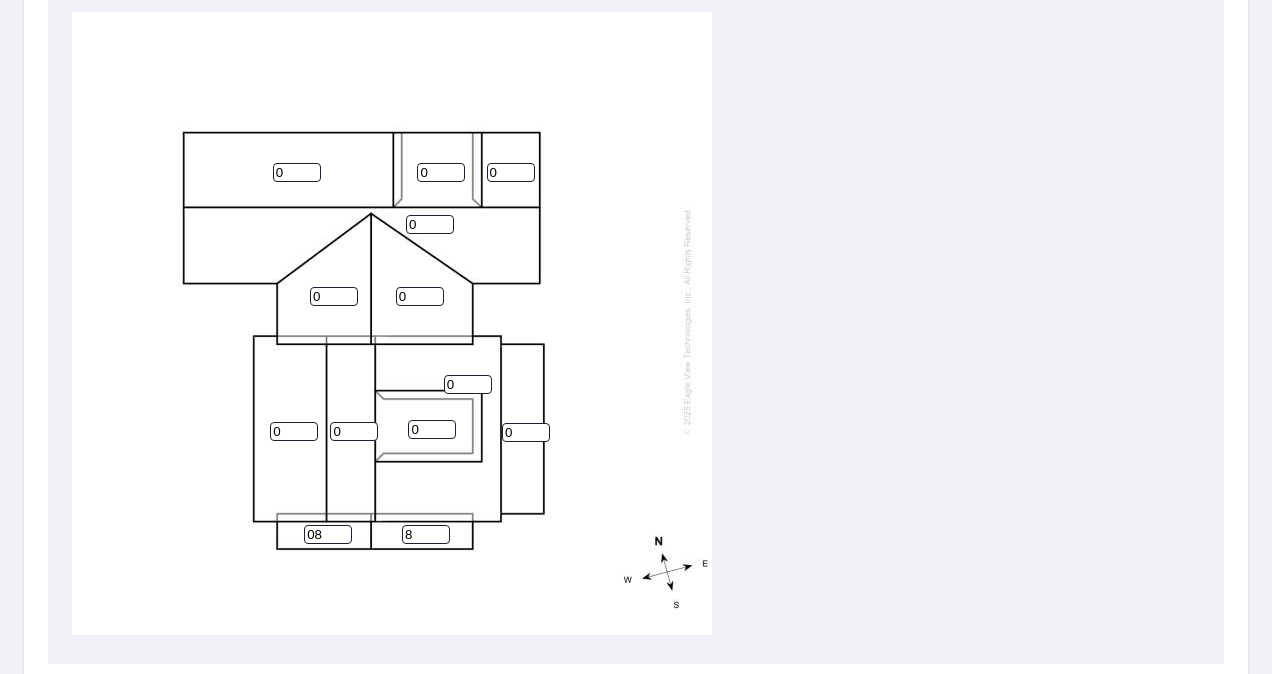 type on "8" 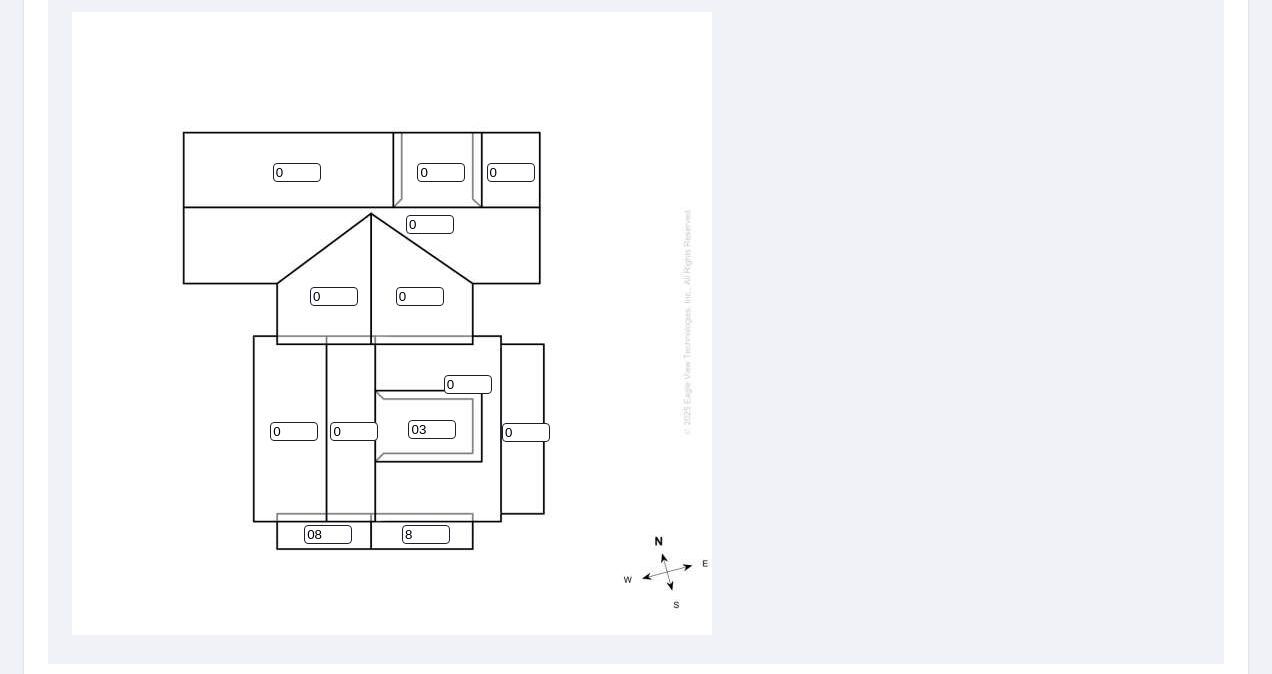 type on "03" 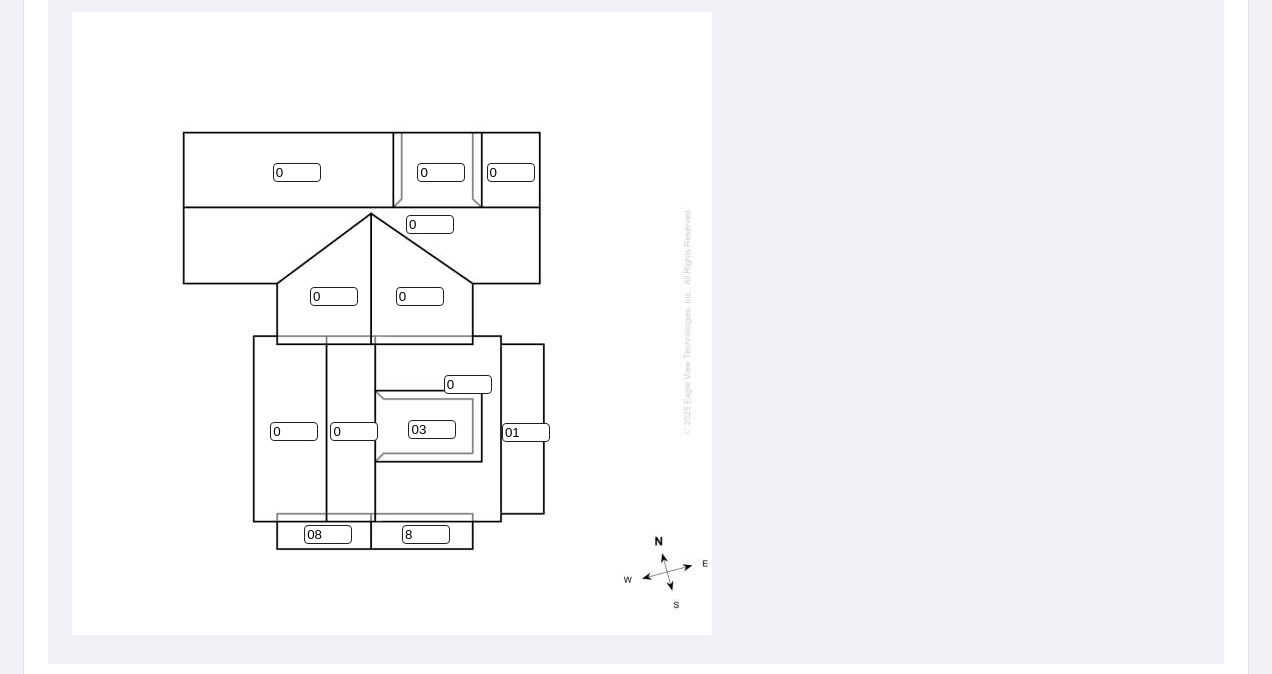 type on "01" 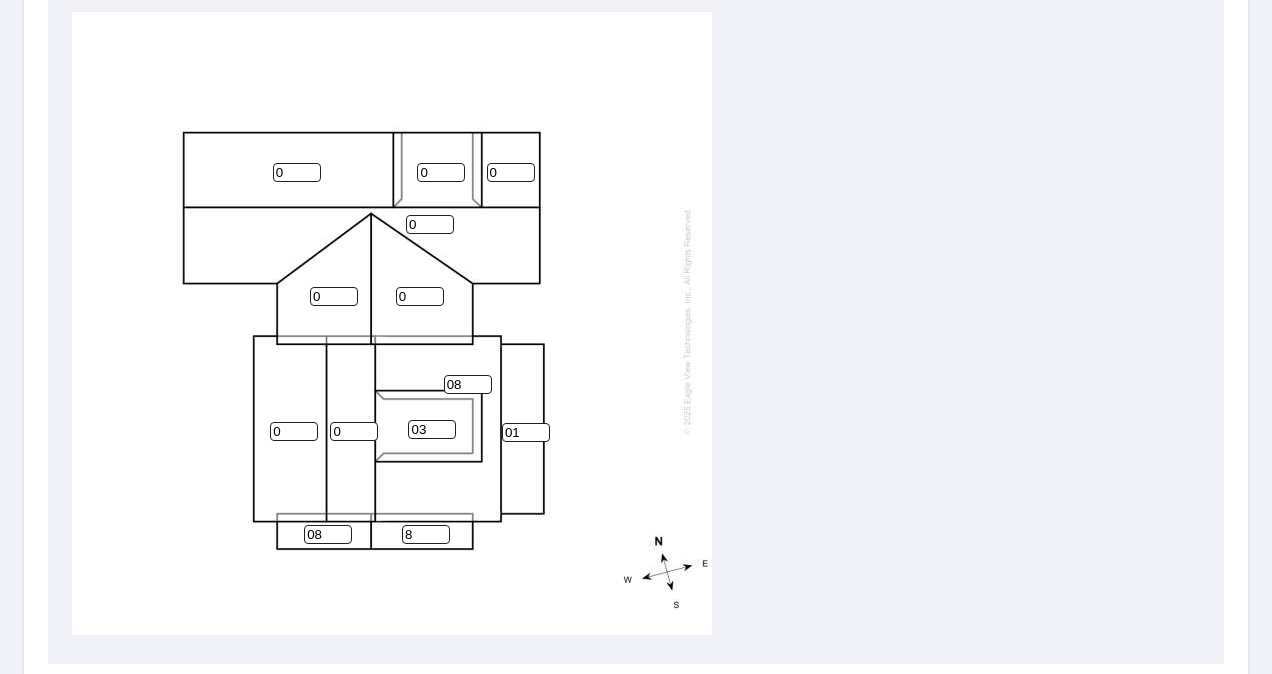 type on "08" 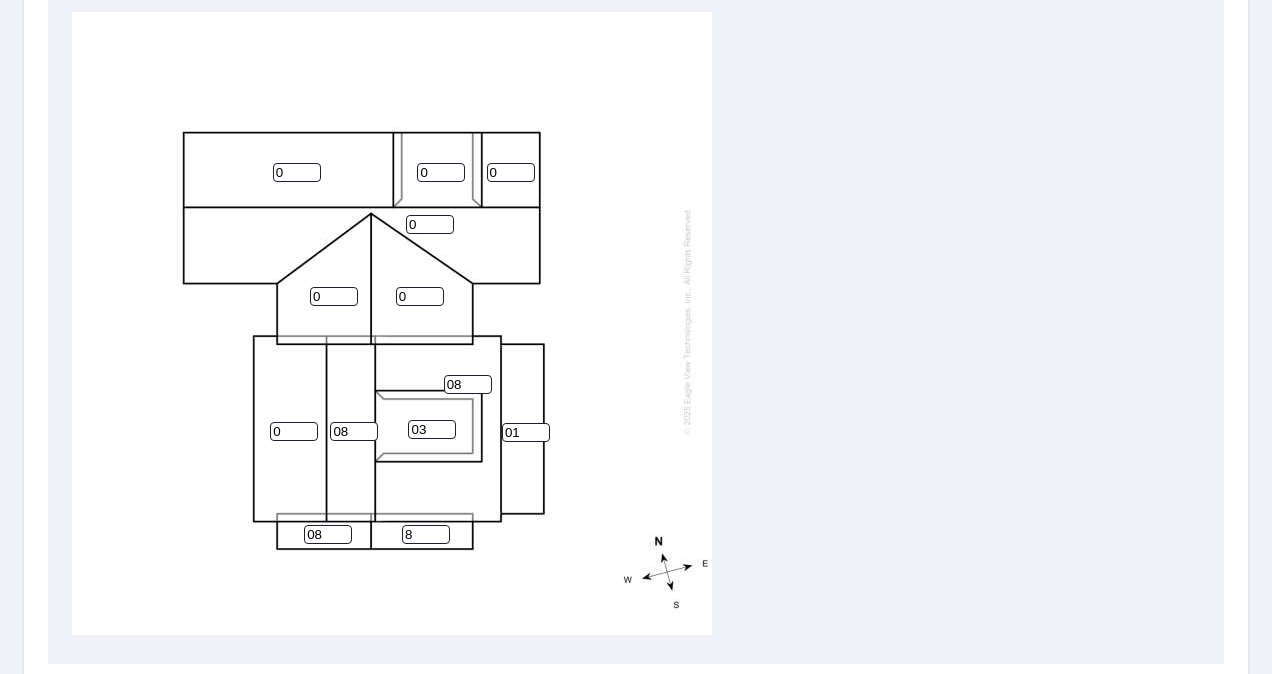 type on "08" 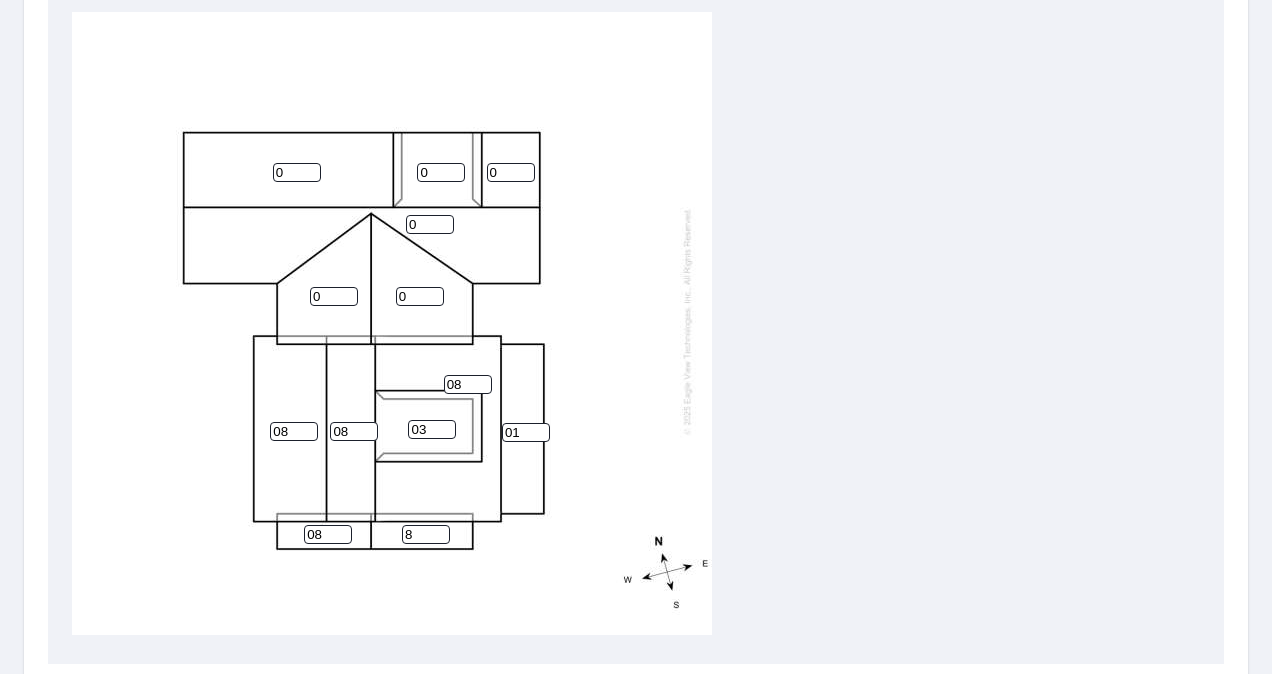 type on "08" 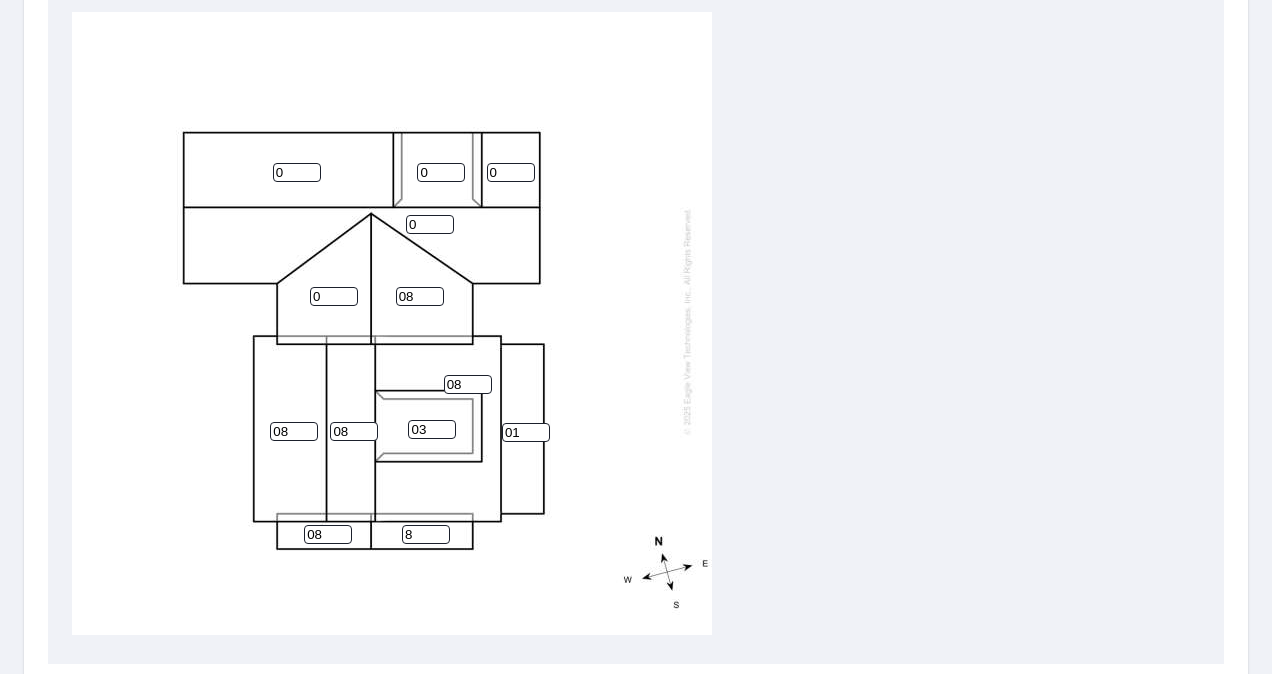 type on "08" 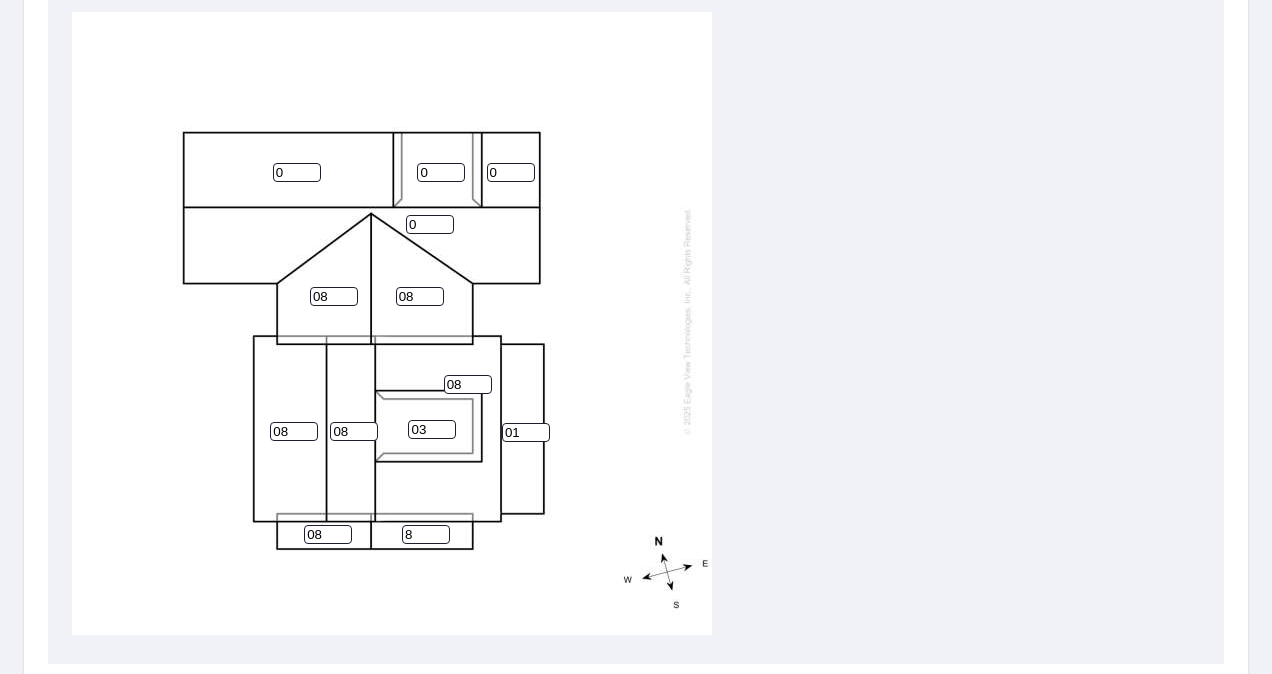 type on "08" 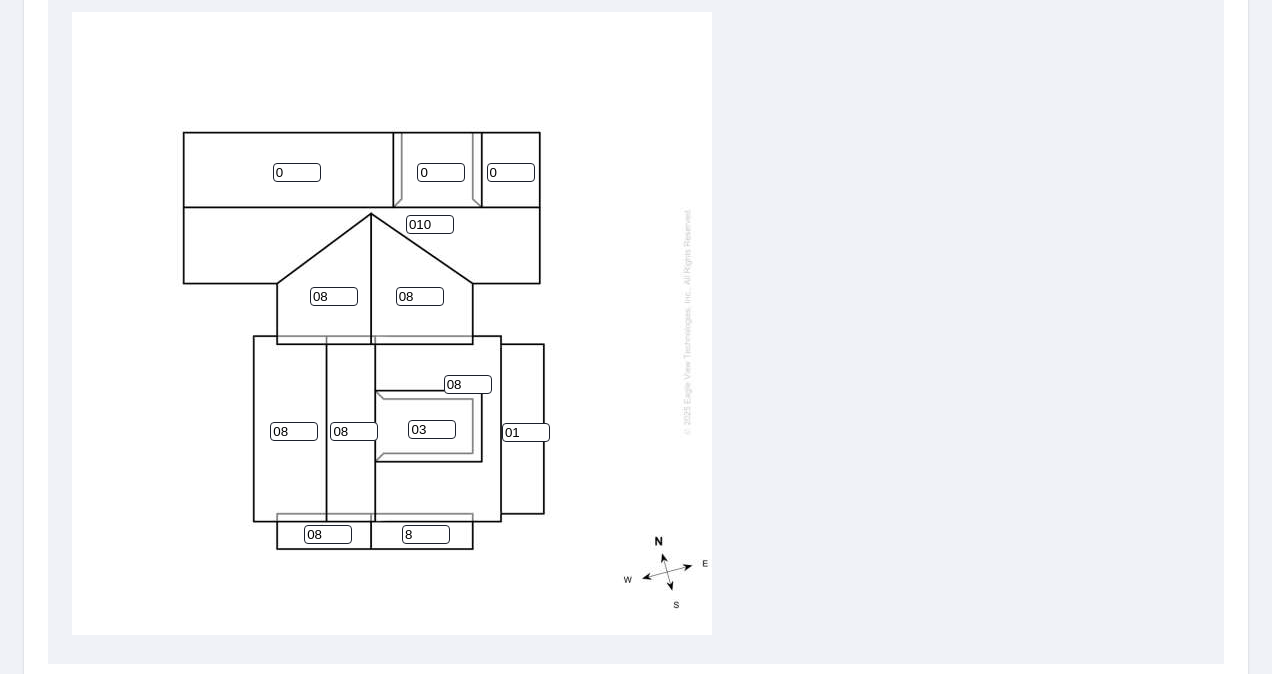 type on "010" 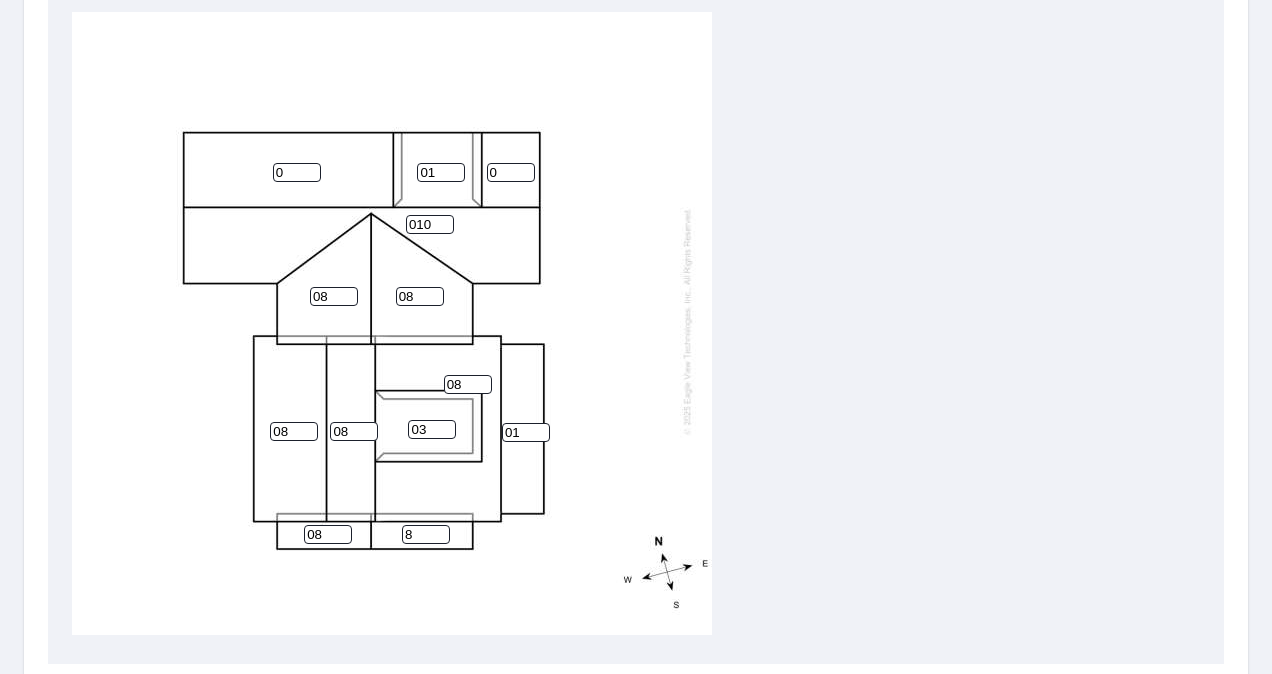 type on "01" 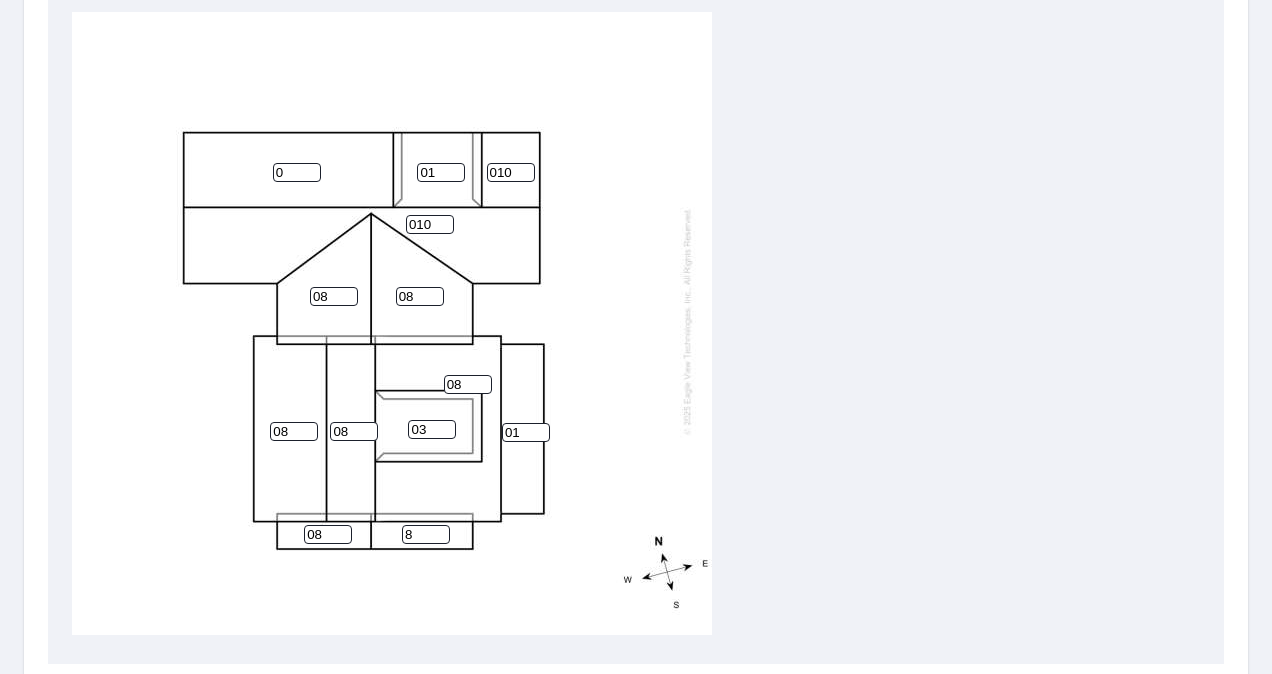 type on "010" 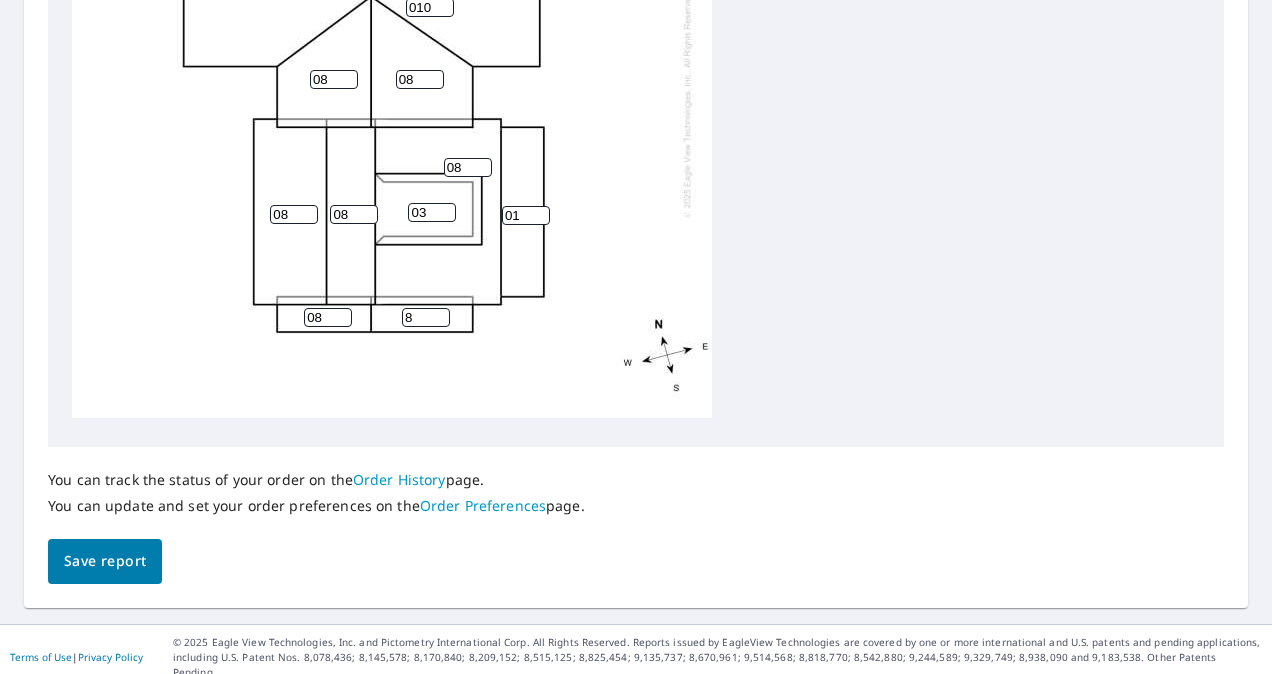scroll, scrollTop: 906, scrollLeft: 0, axis: vertical 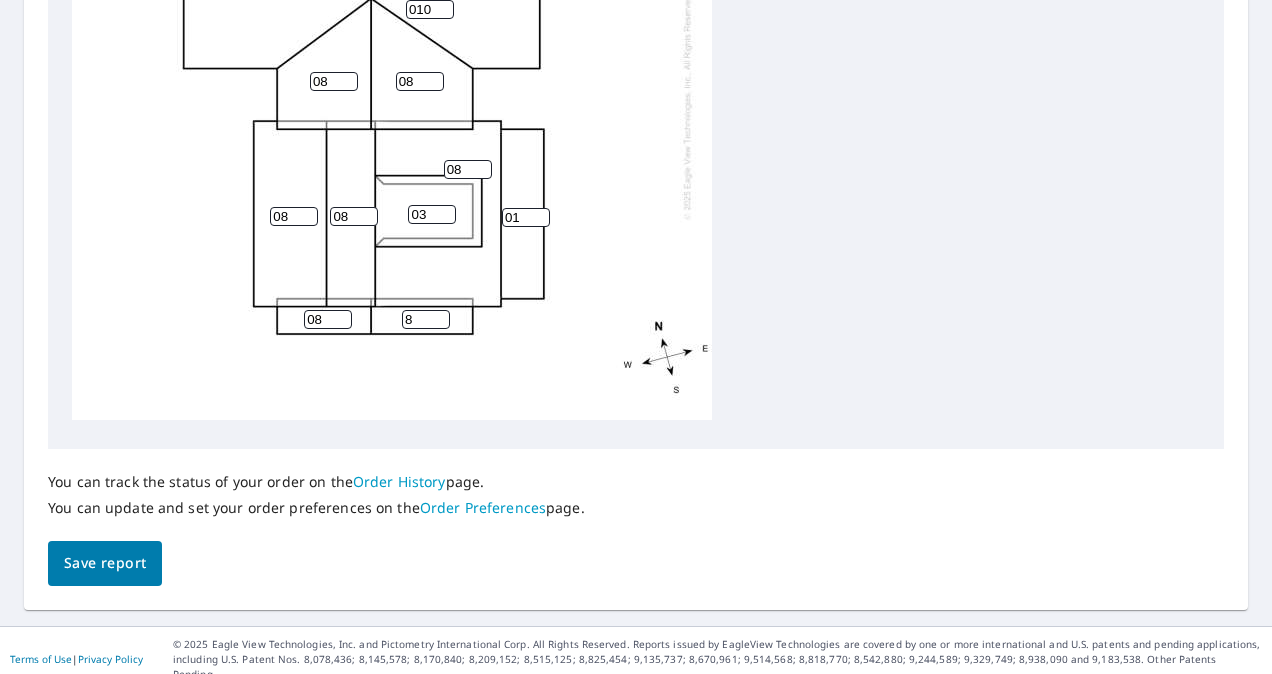 type on "010" 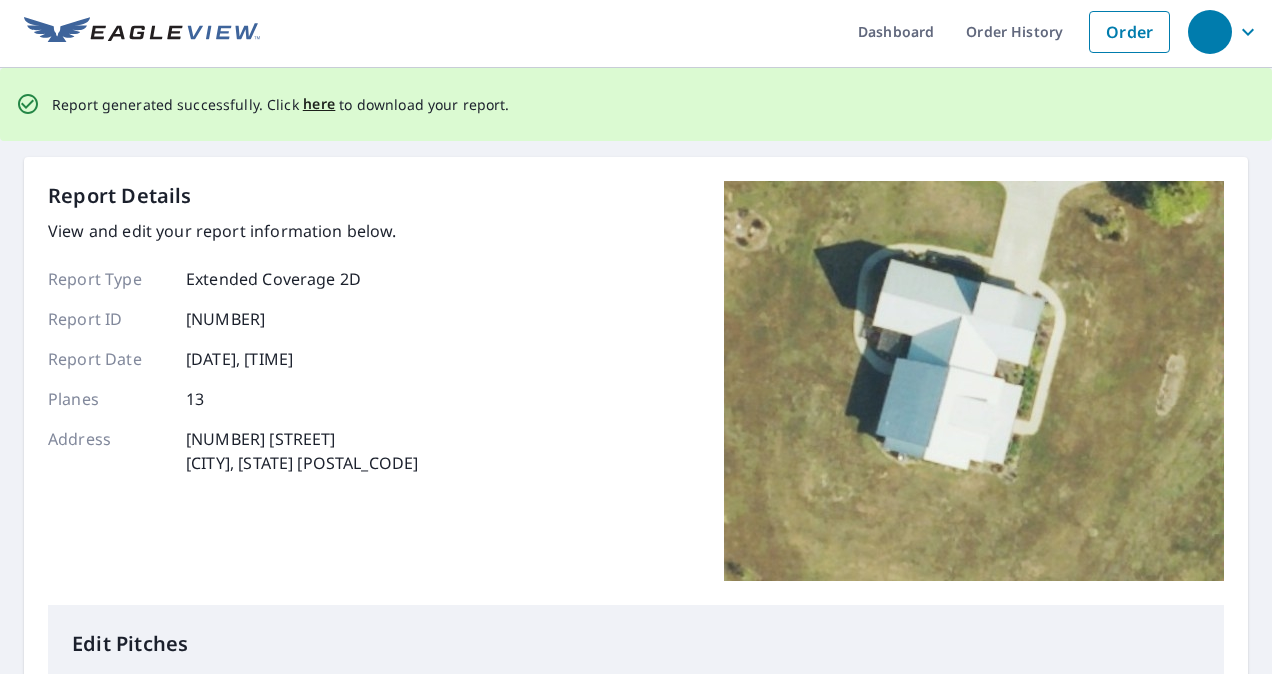 scroll, scrollTop: 0, scrollLeft: 0, axis: both 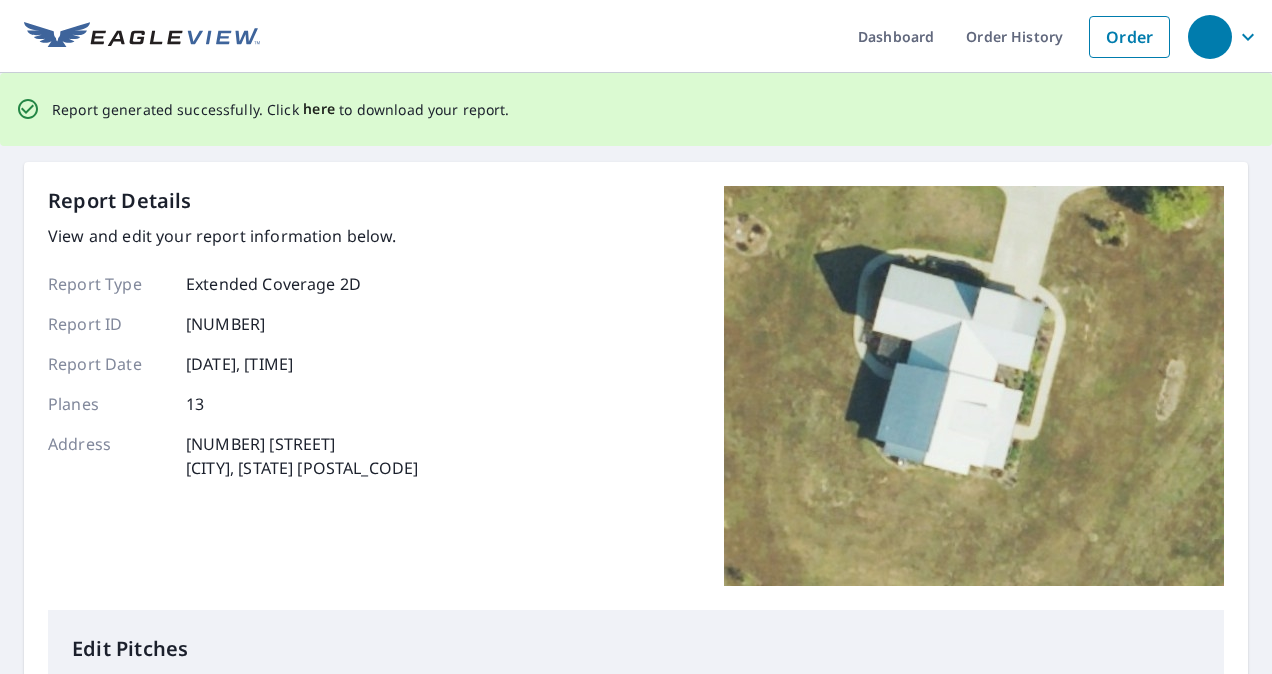 click on "here" at bounding box center [319, 109] 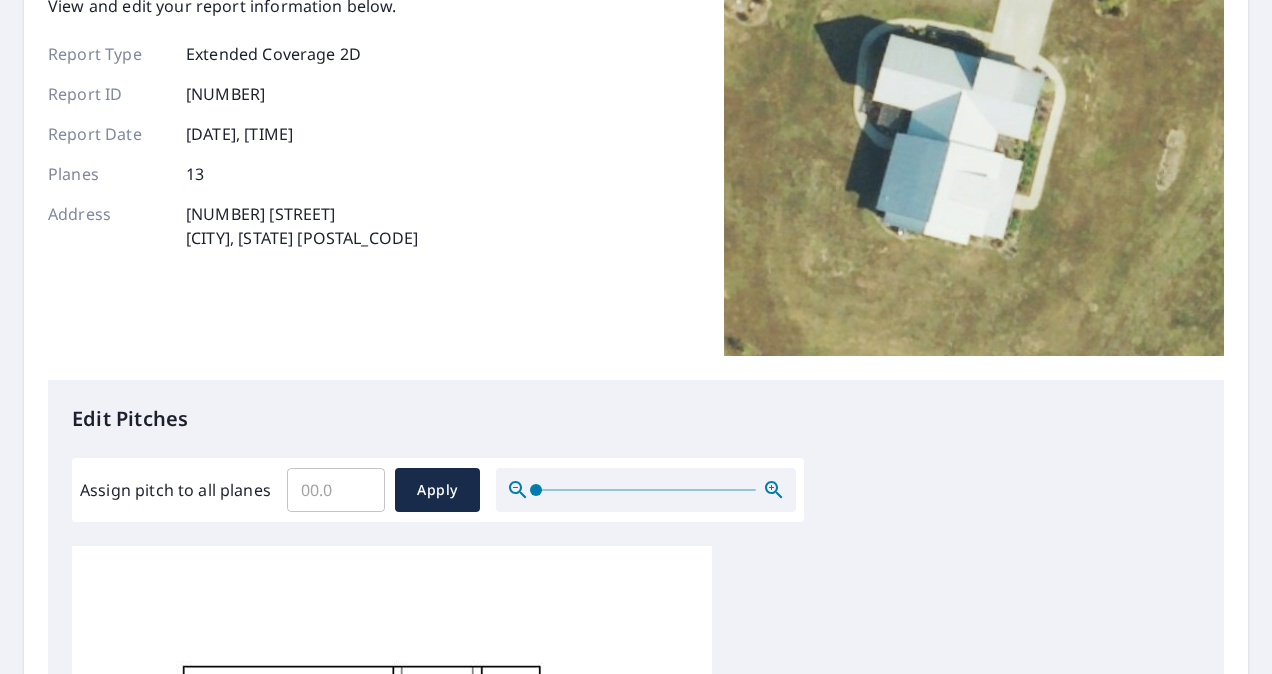scroll, scrollTop: 156, scrollLeft: 0, axis: vertical 